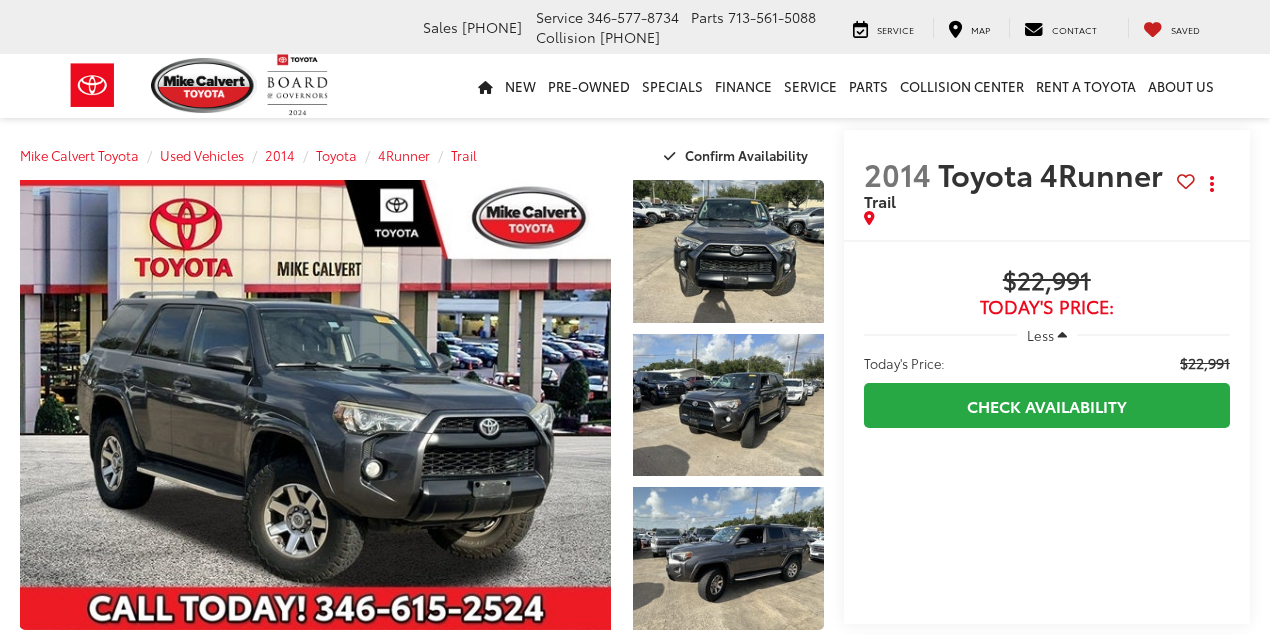 scroll, scrollTop: 0, scrollLeft: 0, axis: both 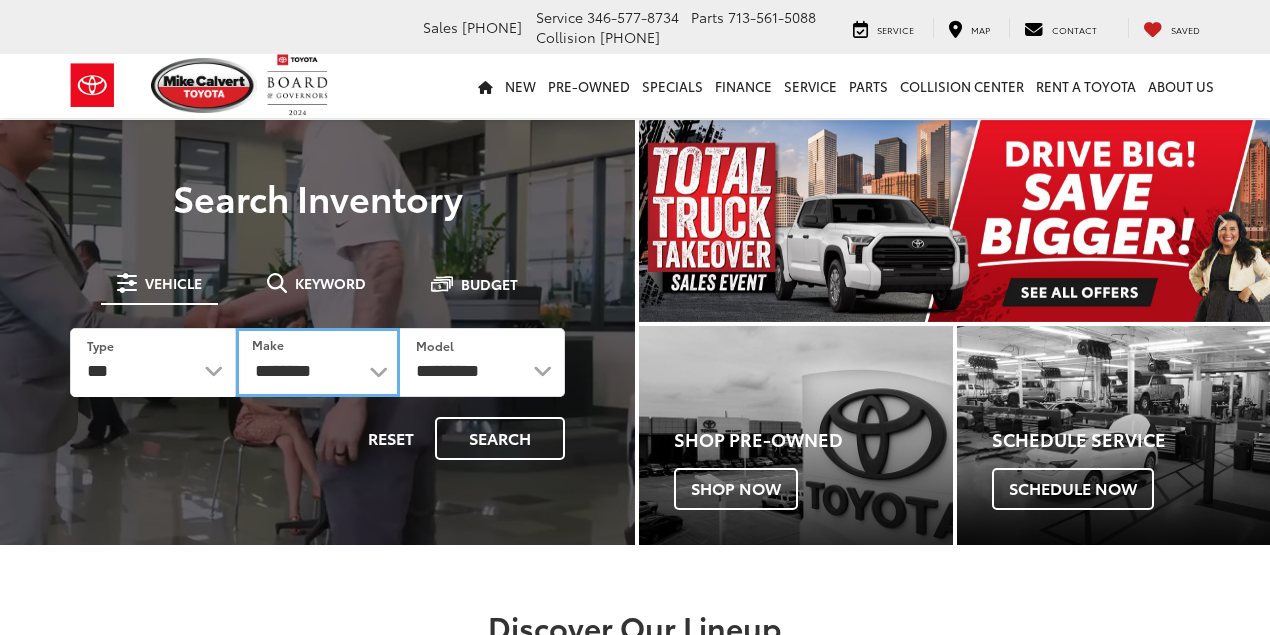 click on "**********" at bounding box center (318, 362) 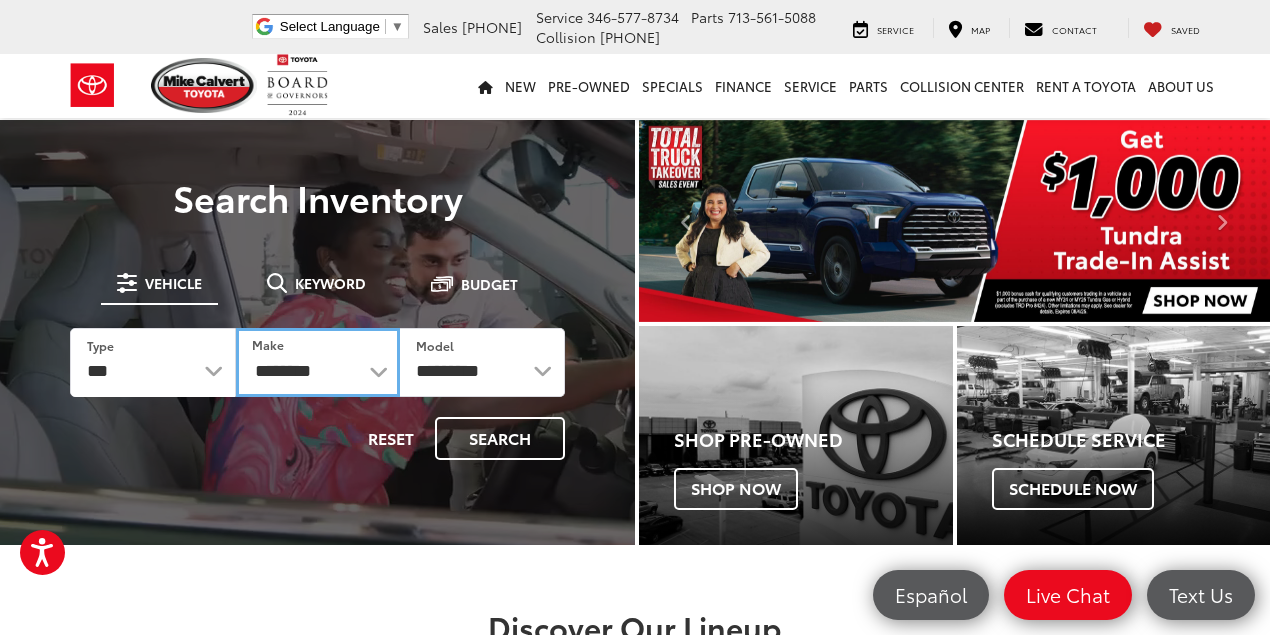 select on "******" 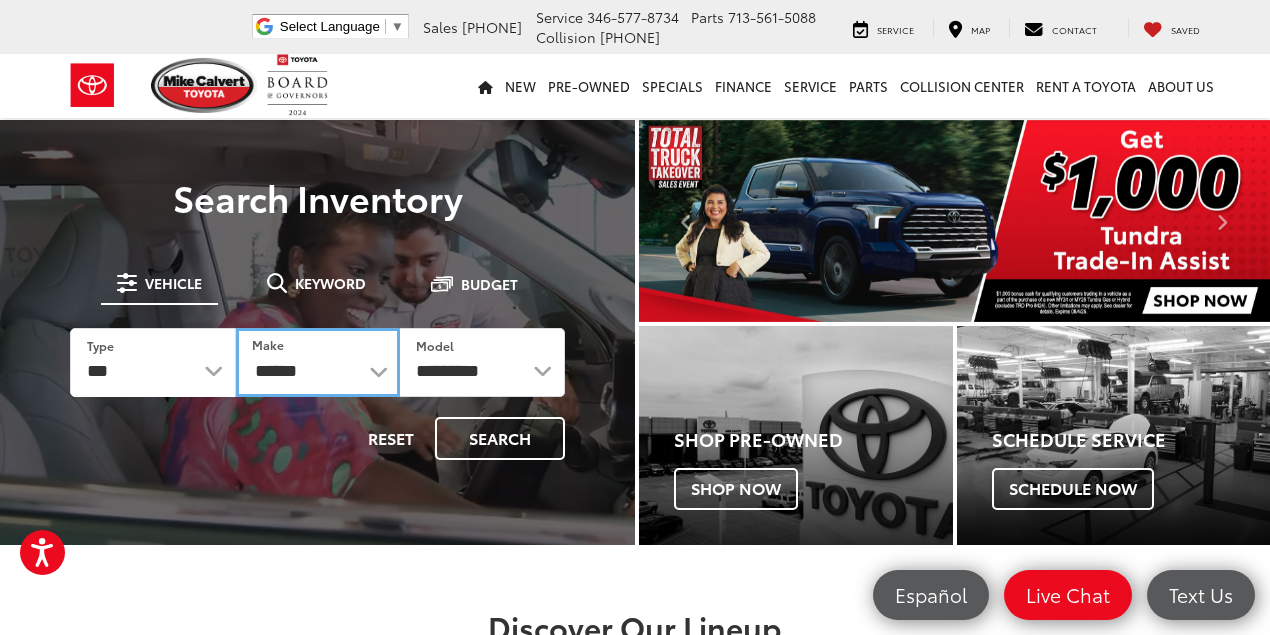 click on "**********" at bounding box center [318, 362] 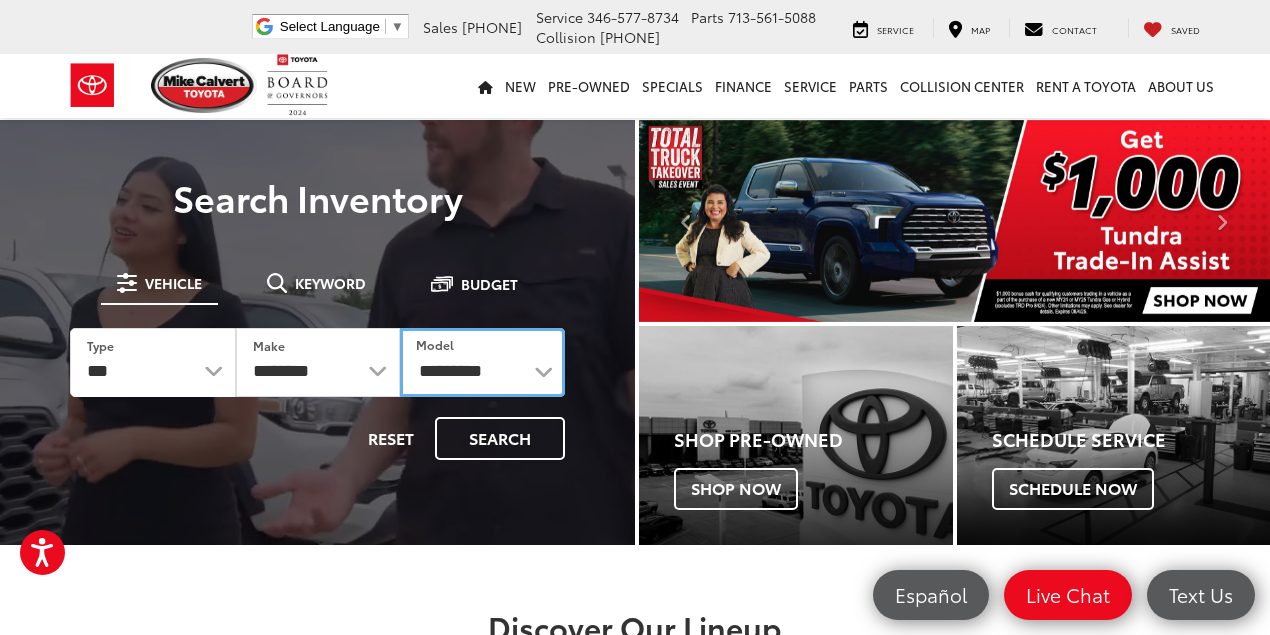 click on "**********" at bounding box center (482, 362) 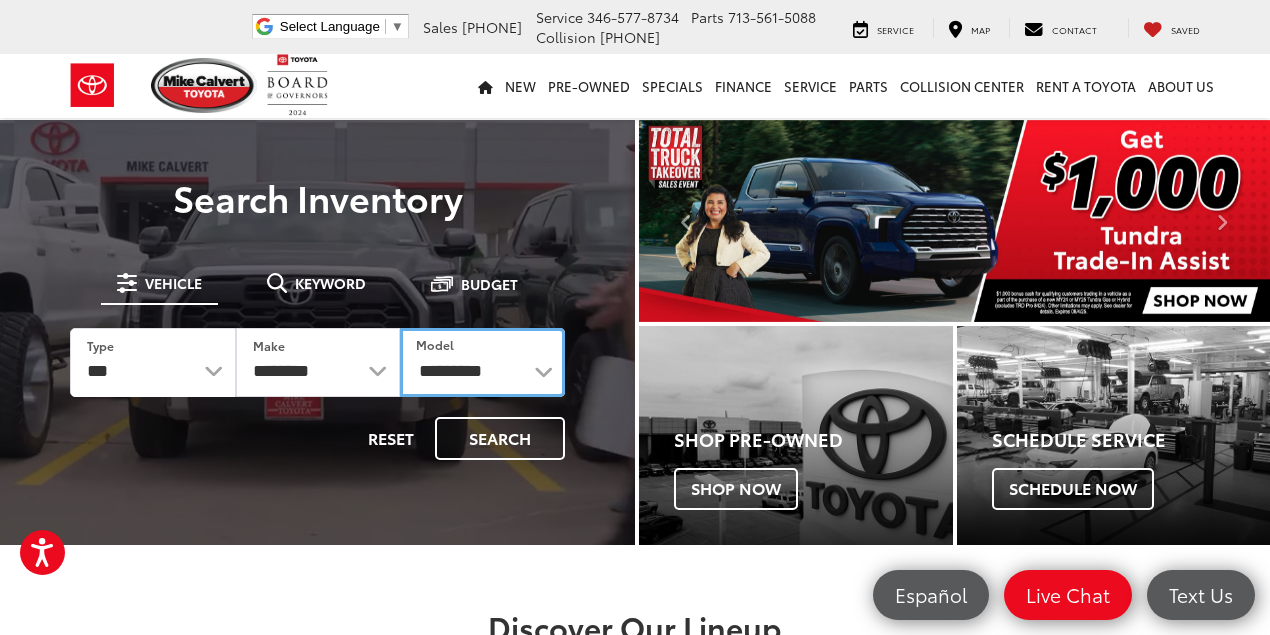 select on "****" 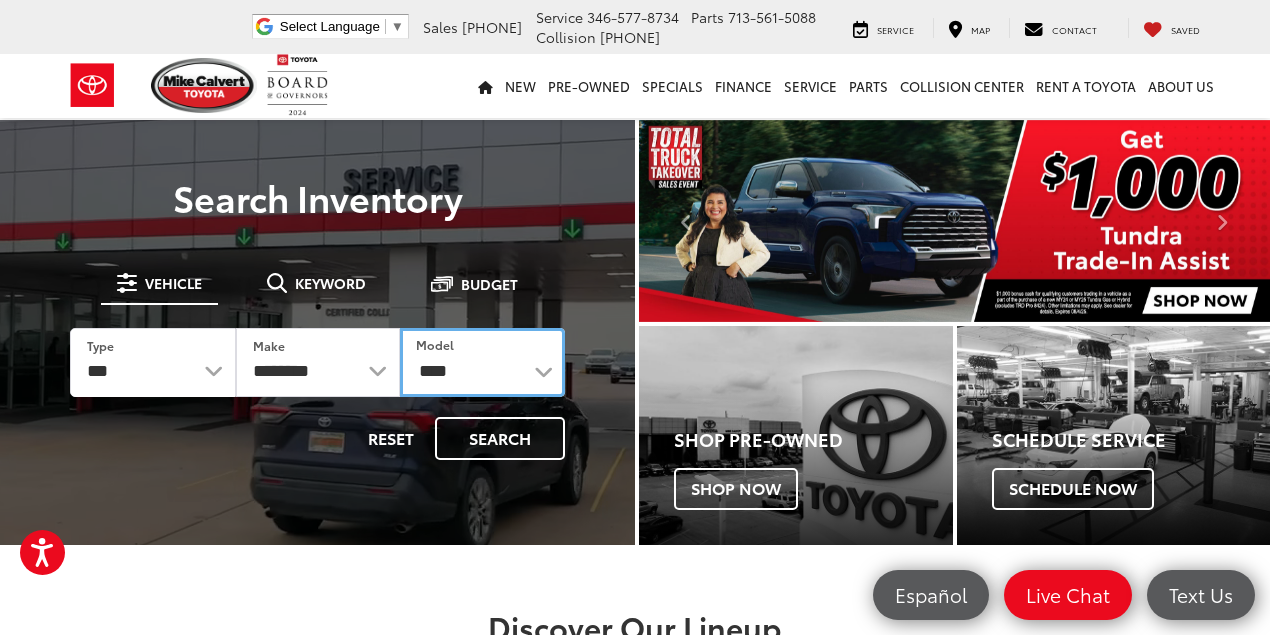 click on "**********" at bounding box center [482, 362] 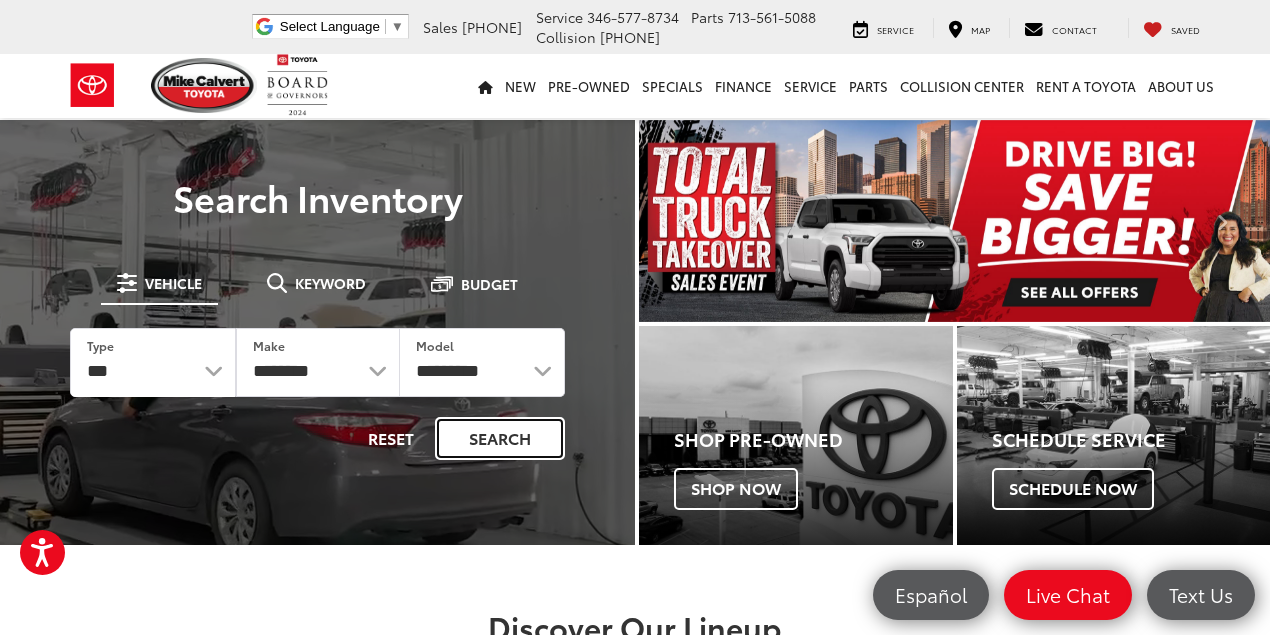 click on "Search" at bounding box center [500, 438] 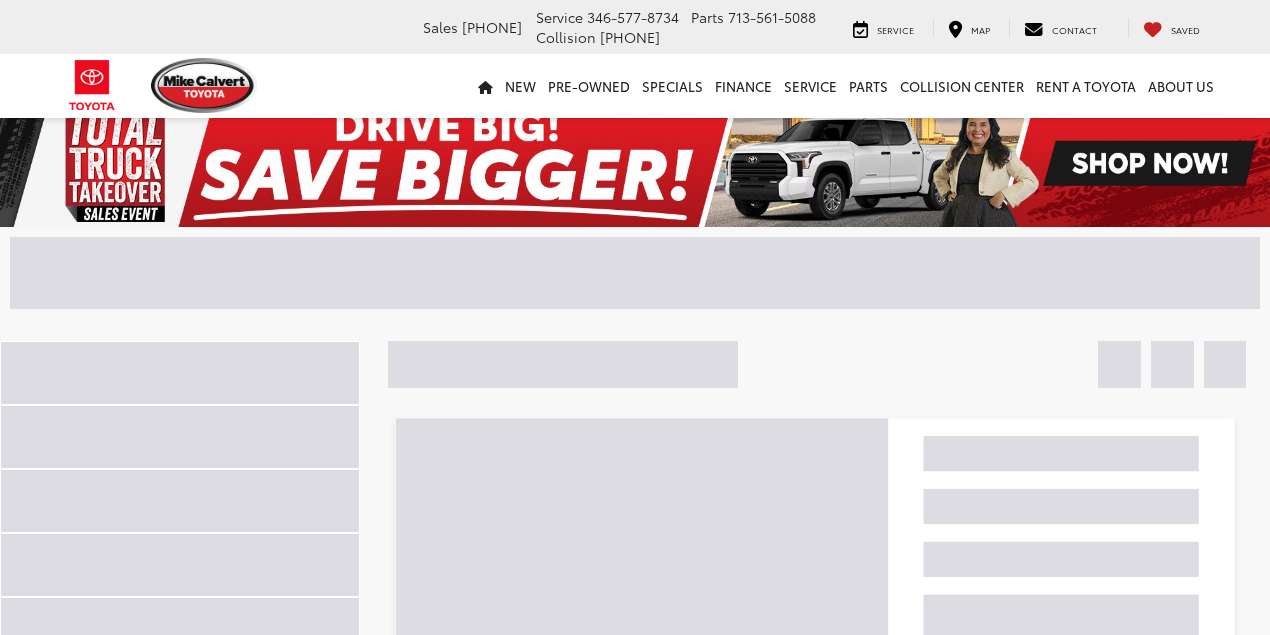 scroll, scrollTop: 0, scrollLeft: 0, axis: both 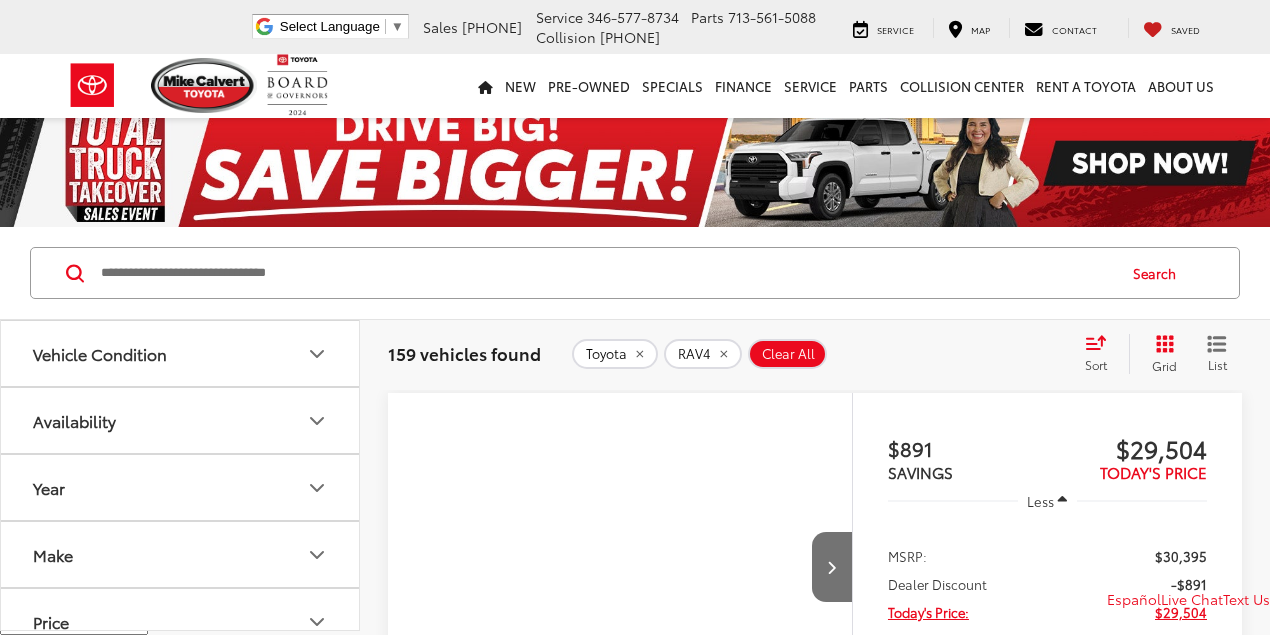 click on "Vehicle Condition" 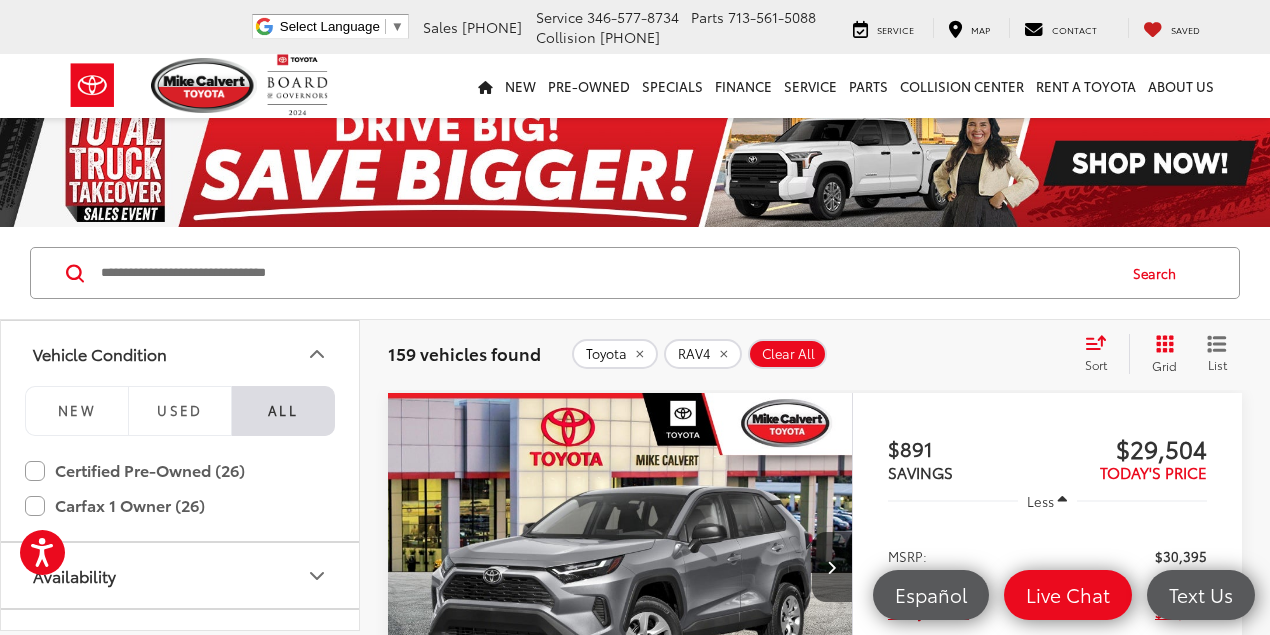 click on "Used" at bounding box center (180, 410) 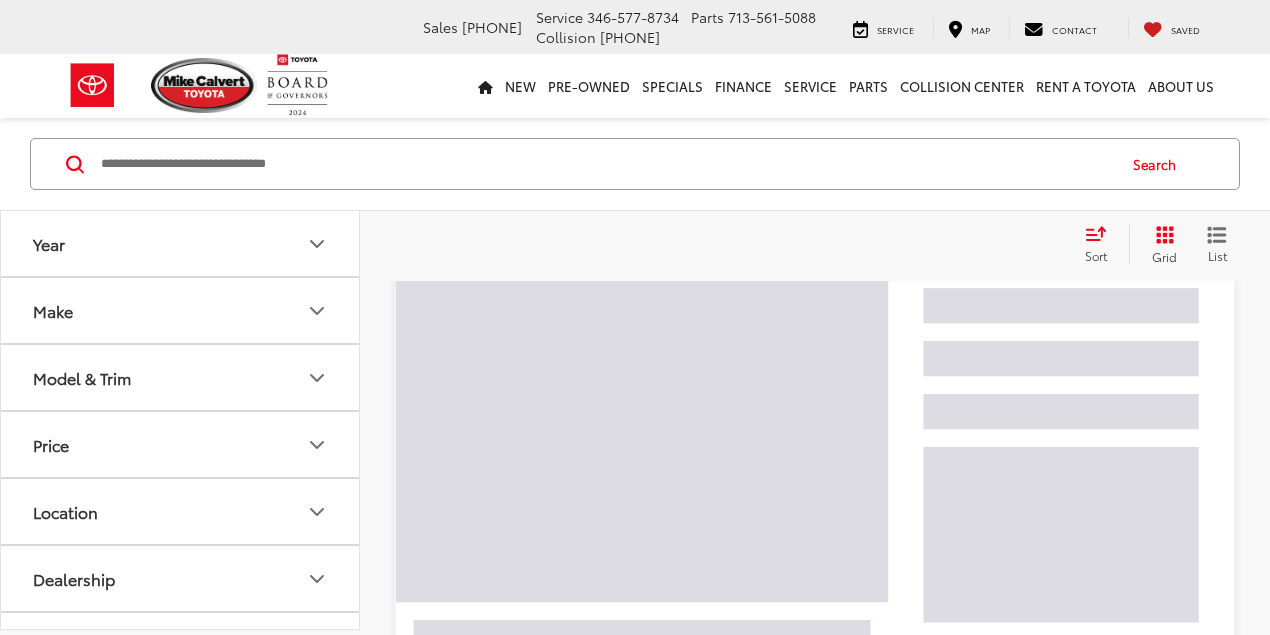 scroll, scrollTop: 0, scrollLeft: 0, axis: both 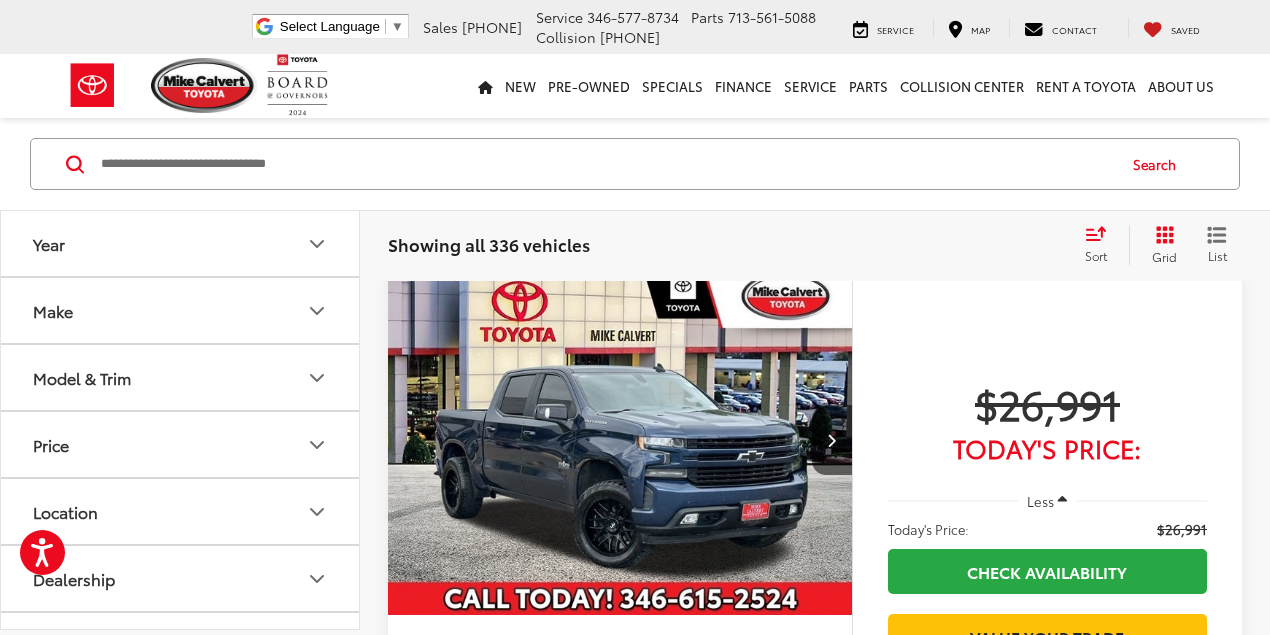 click on "Make" at bounding box center [181, 310] 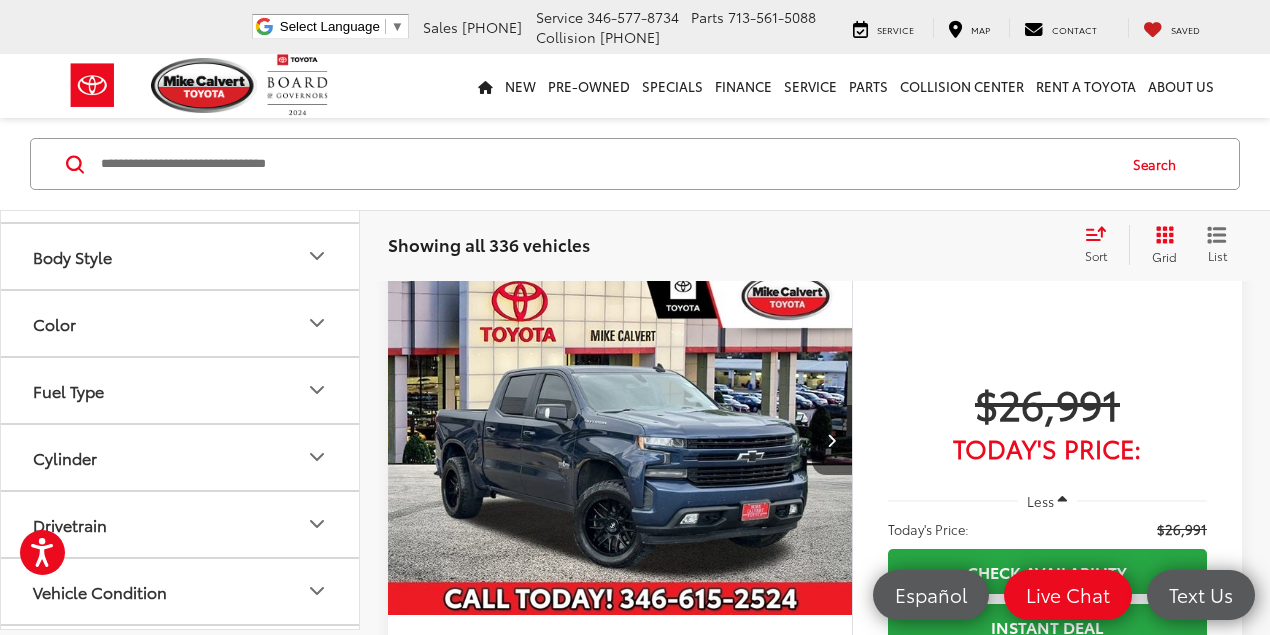 scroll, scrollTop: 933, scrollLeft: 0, axis: vertical 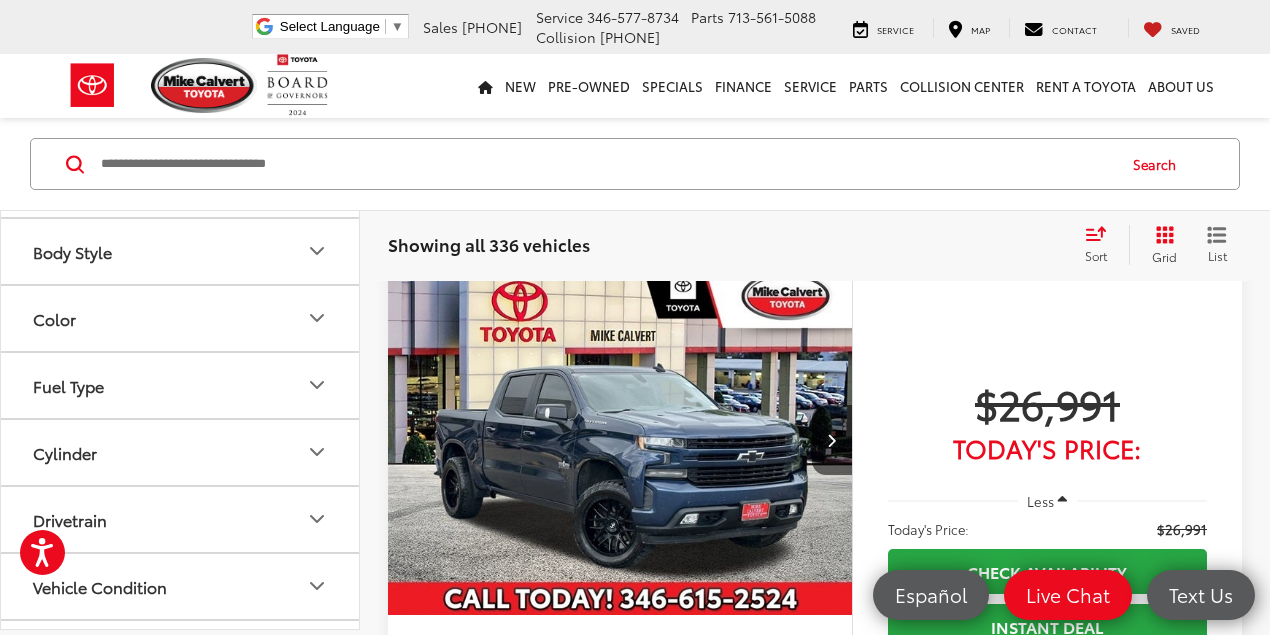 click on "Toyota   (210)" at bounding box center (180, -101) 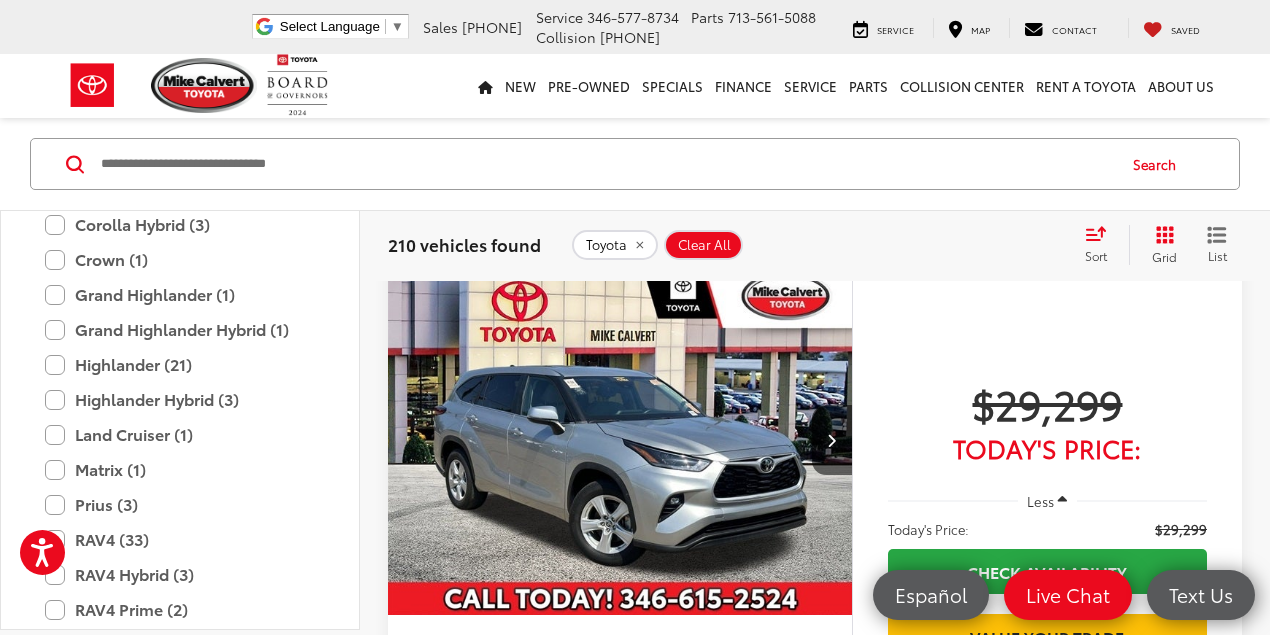 scroll, scrollTop: 1400, scrollLeft: 0, axis: vertical 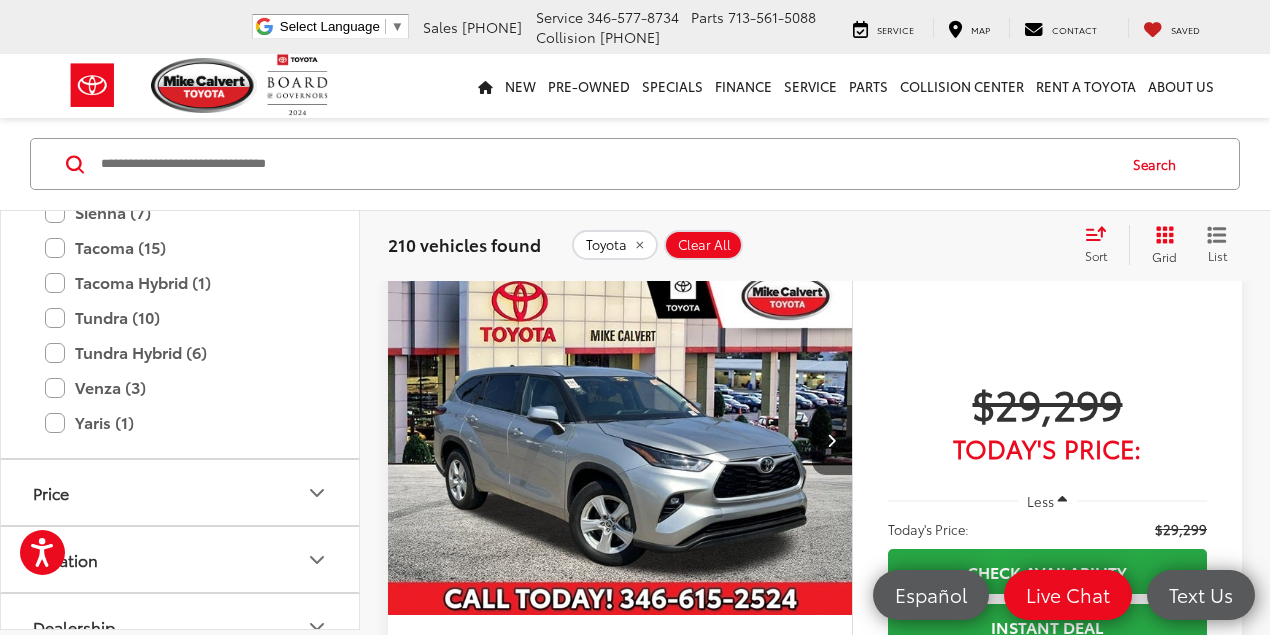click on "RAV4 (33)" at bounding box center [180, 72] 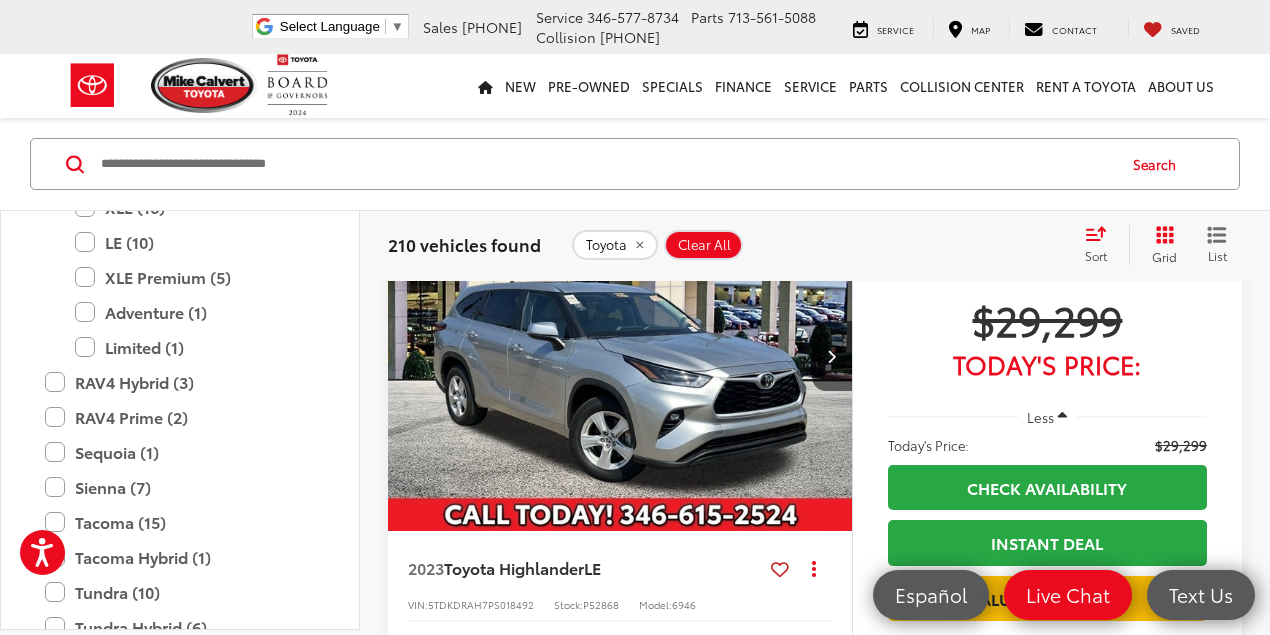 scroll, scrollTop: 133, scrollLeft: 0, axis: vertical 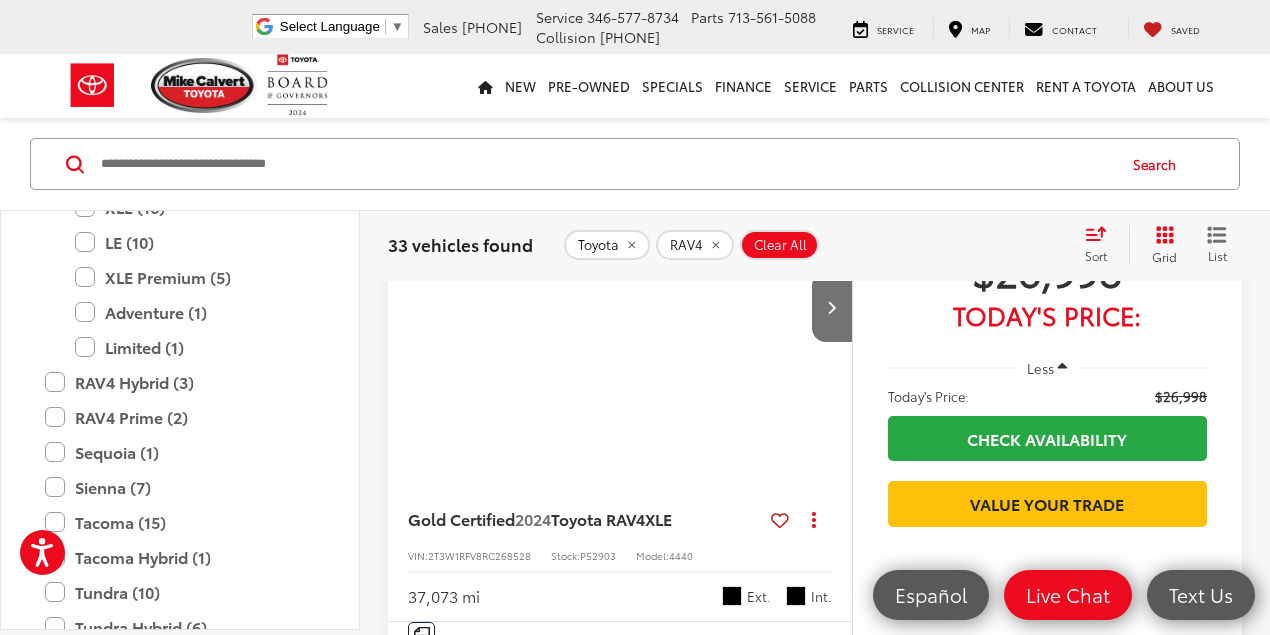 click on "XLE (16)" at bounding box center (195, 207) 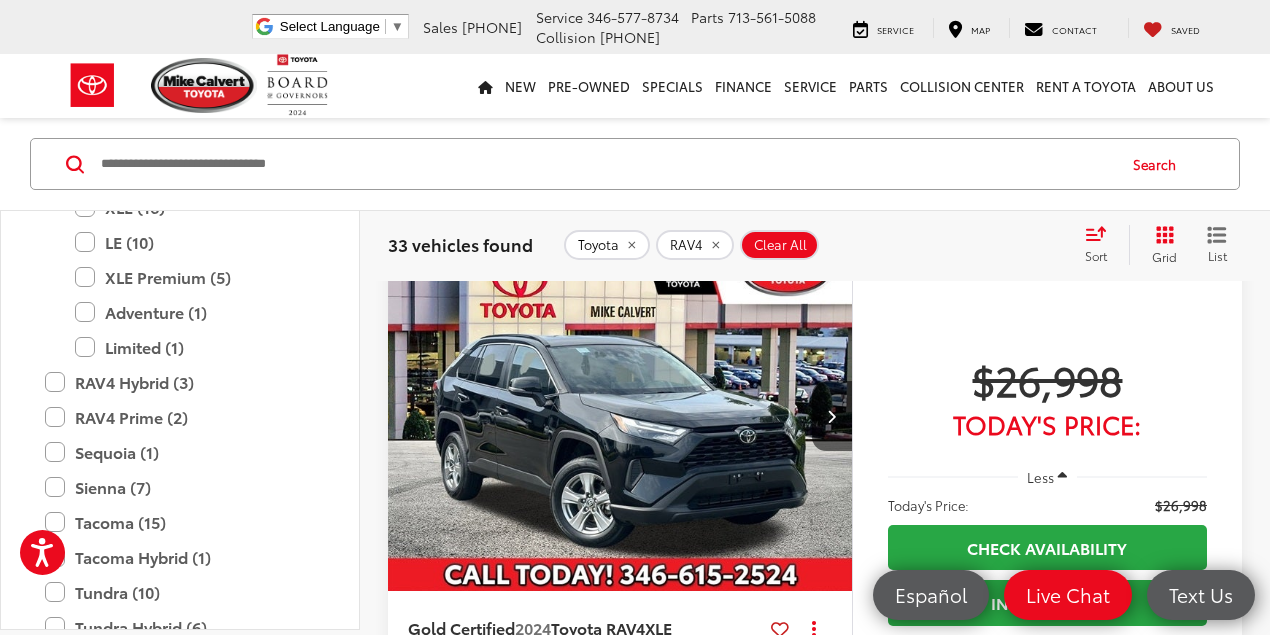 scroll, scrollTop: 0, scrollLeft: 0, axis: both 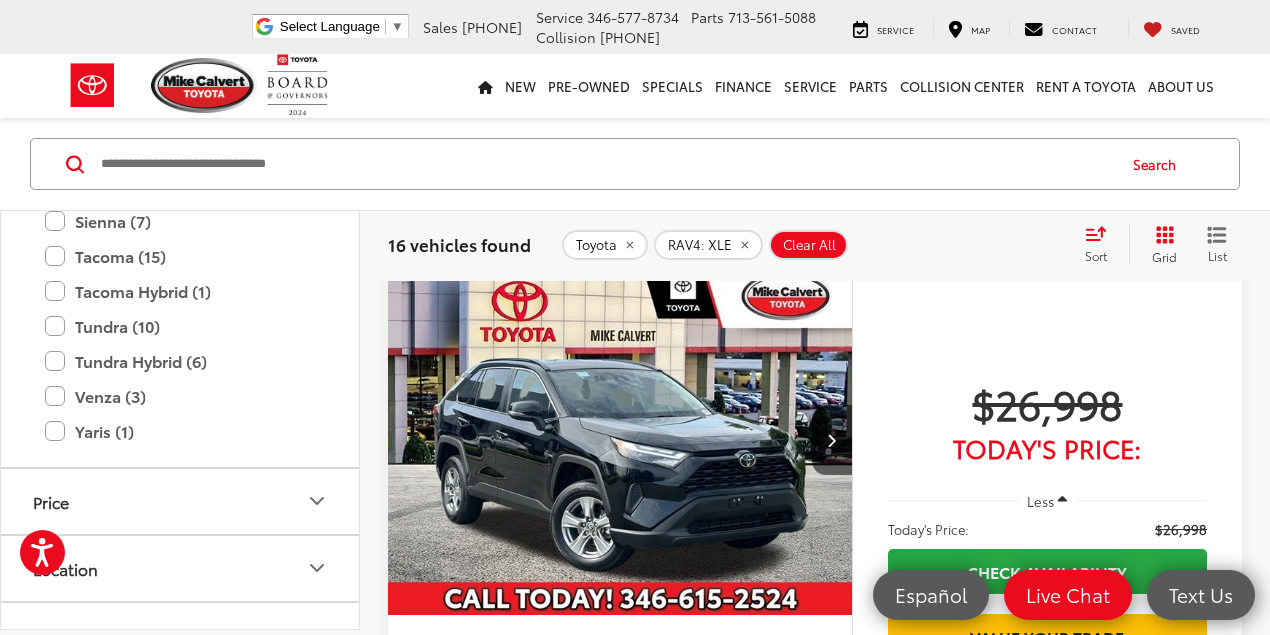 click on "XLE Premium (5)" at bounding box center (195, 11) 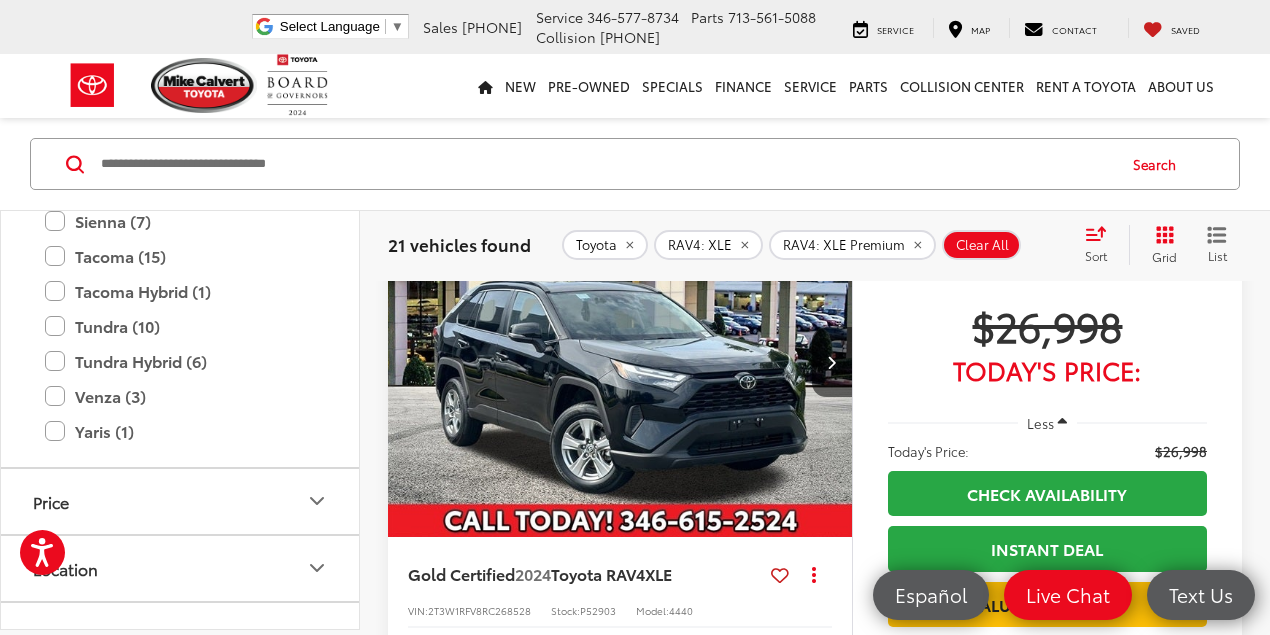 scroll, scrollTop: 200, scrollLeft: 0, axis: vertical 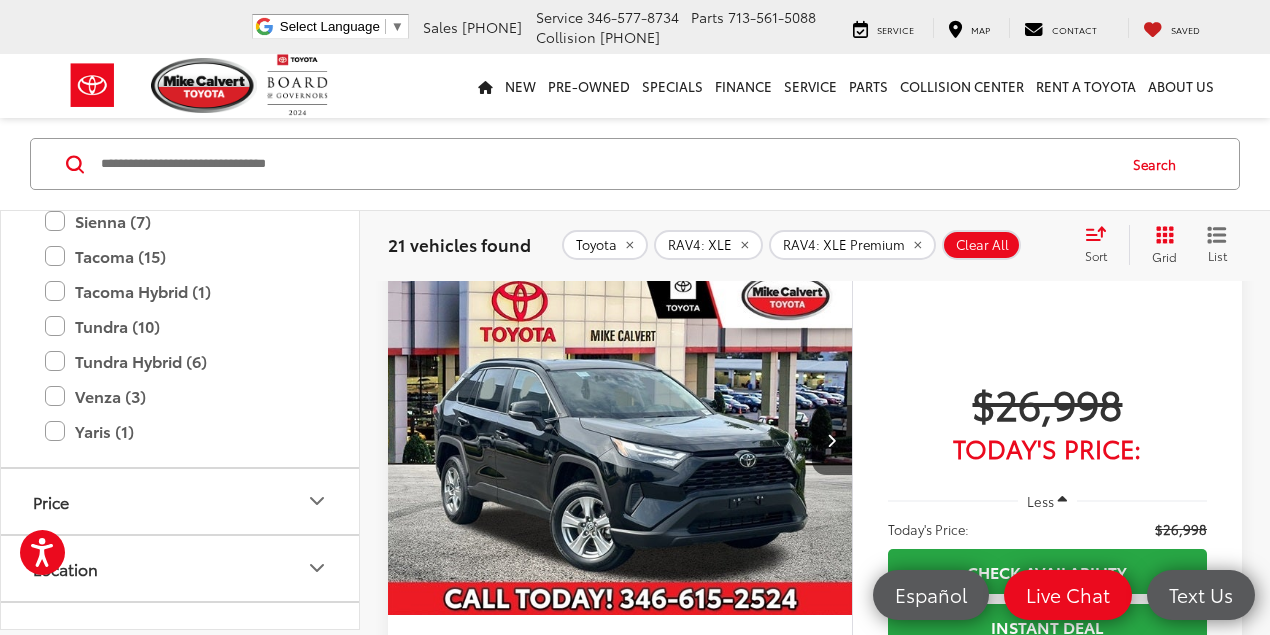 click at bounding box center (832, 440) 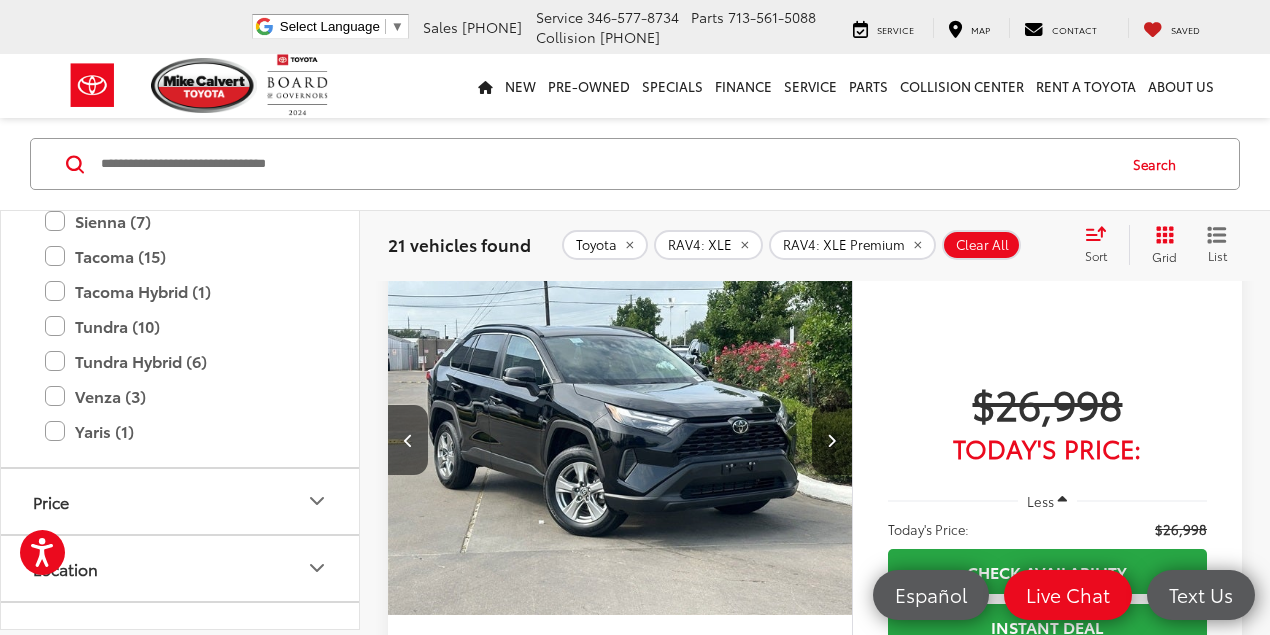 click at bounding box center (832, 440) 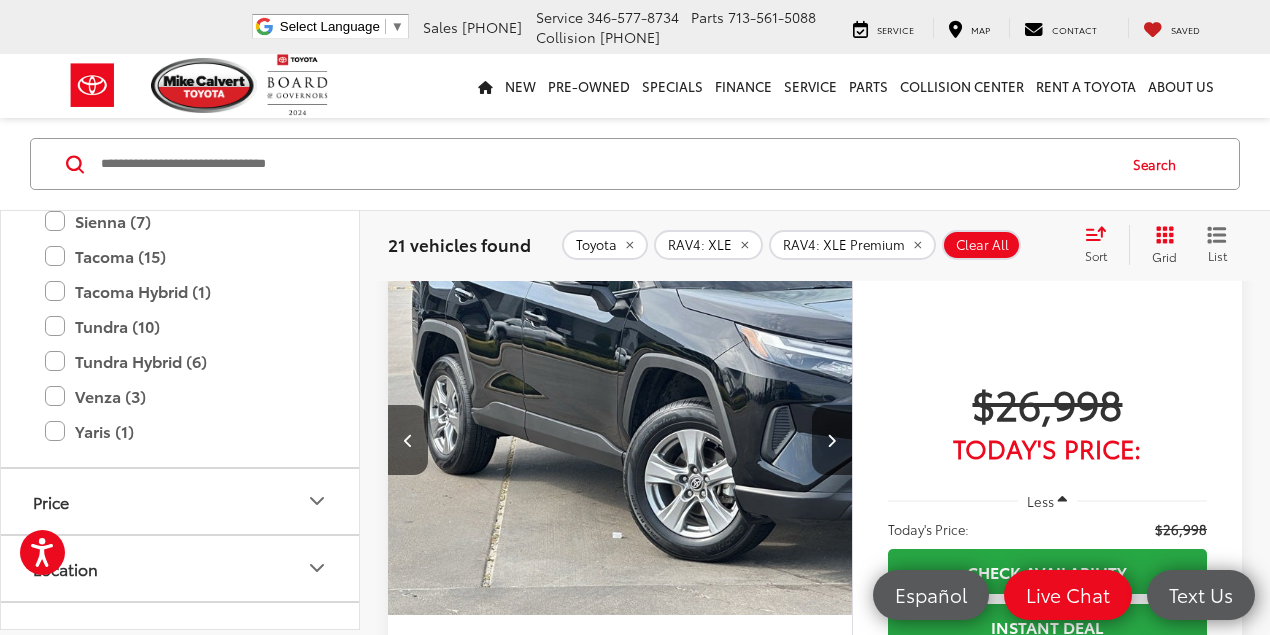 click at bounding box center [832, 440] 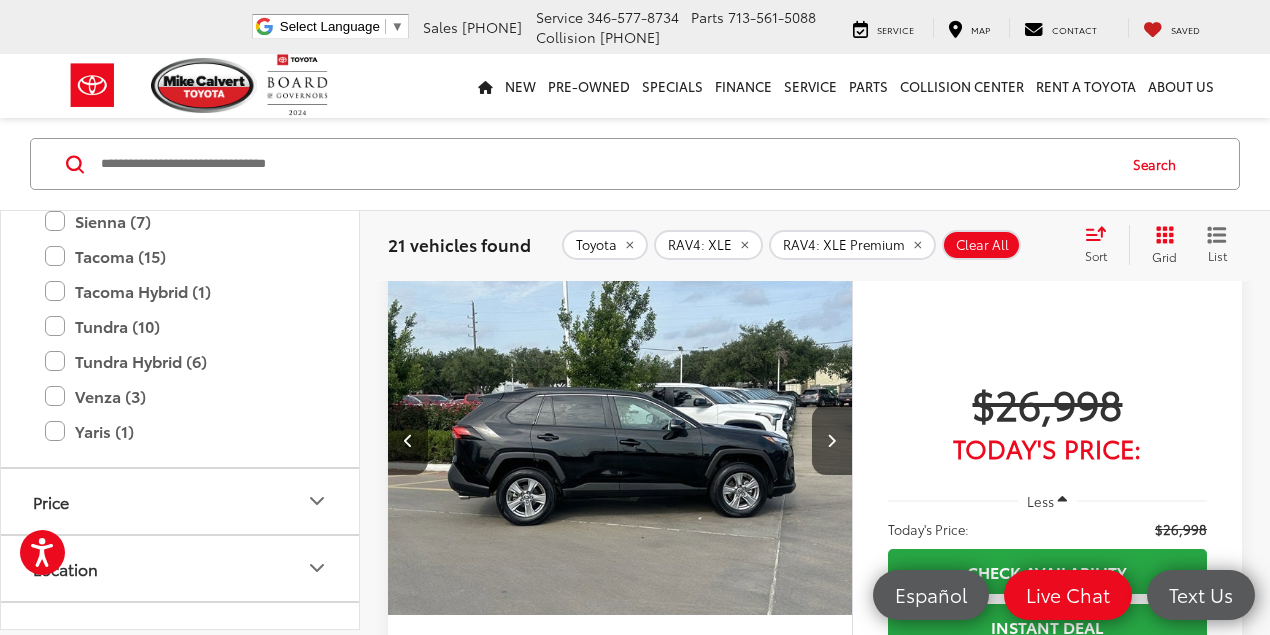 click at bounding box center [832, 440] 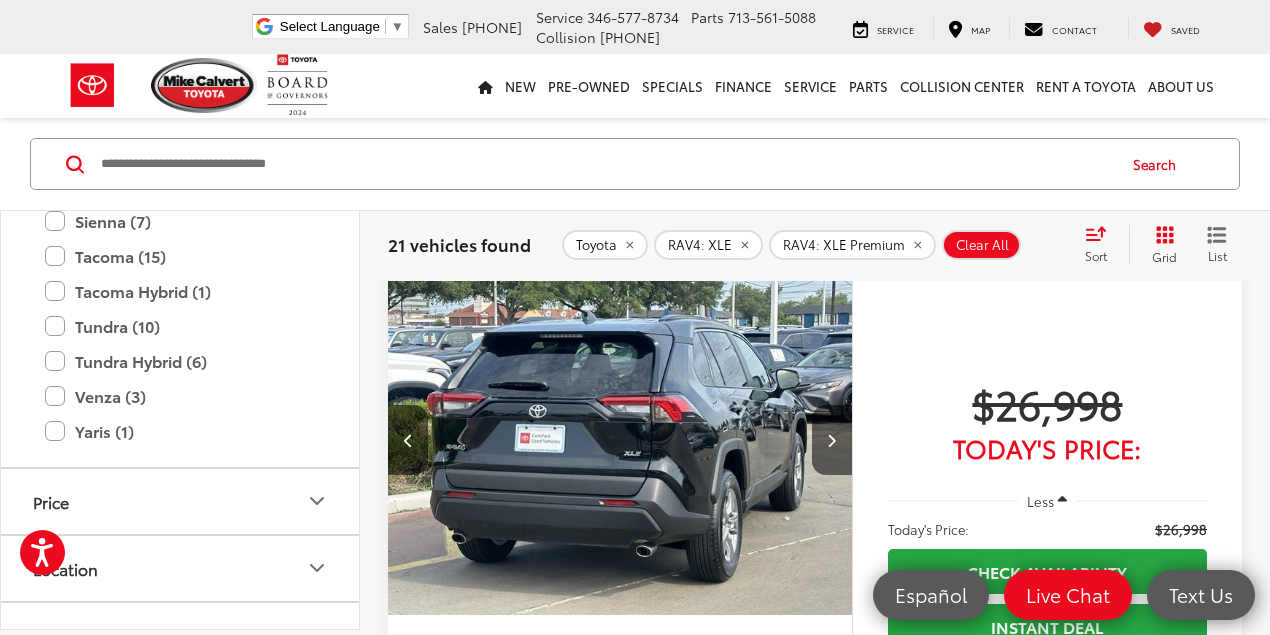 click at bounding box center (832, 440) 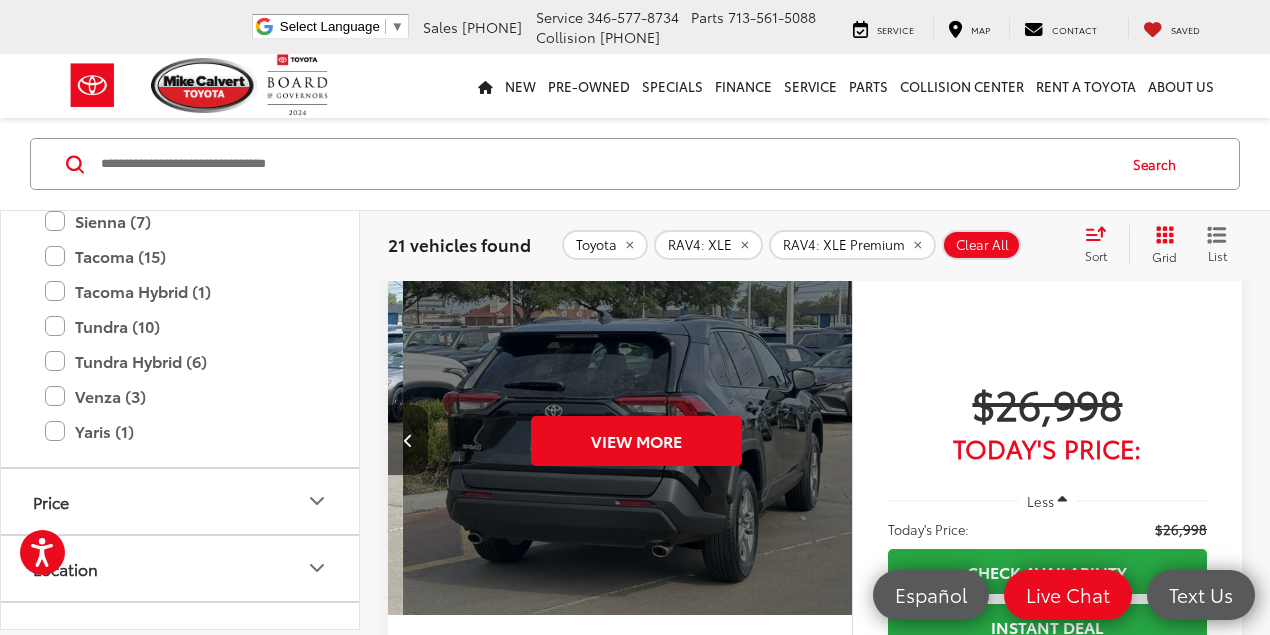 scroll, scrollTop: 0, scrollLeft: 2335, axis: horizontal 